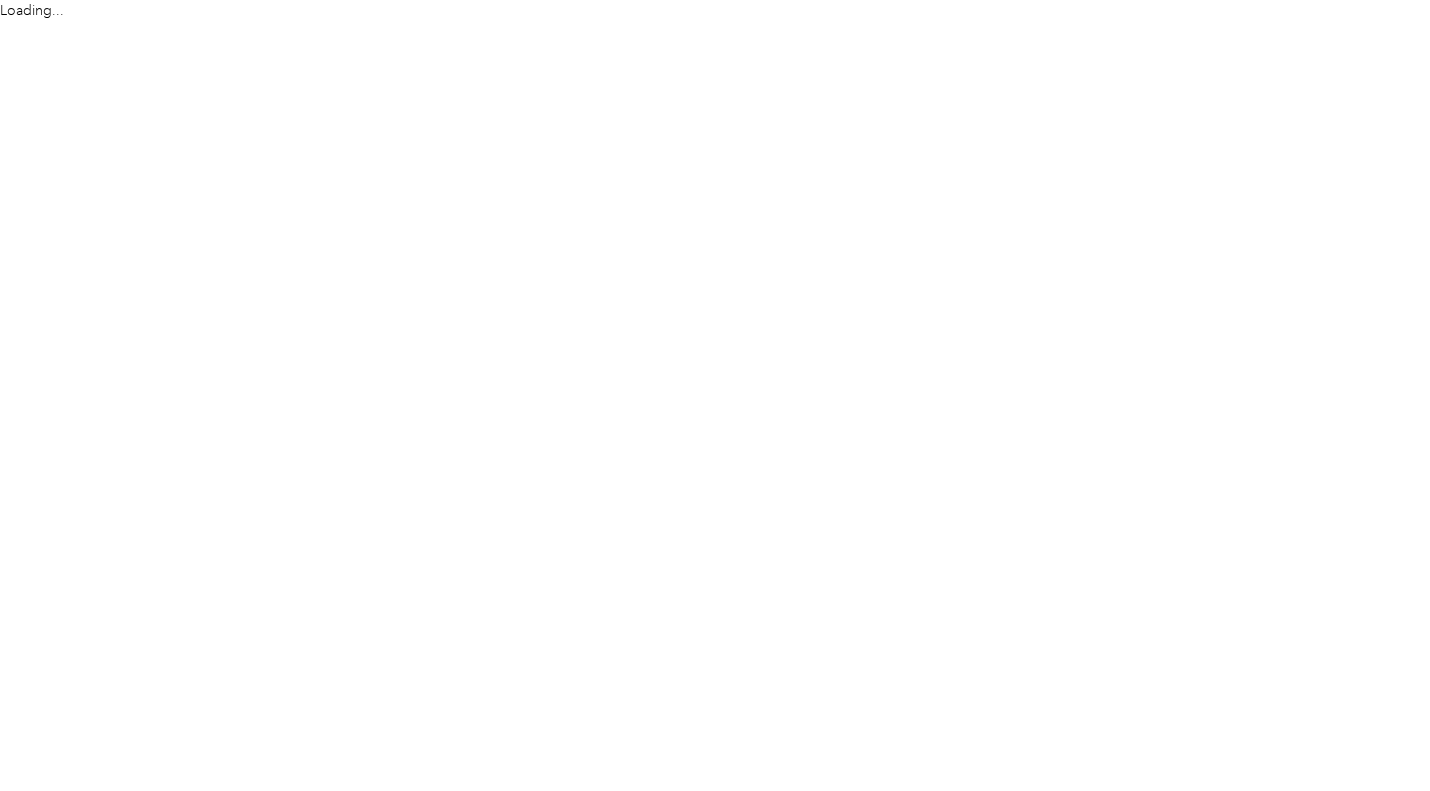 scroll, scrollTop: 0, scrollLeft: 0, axis: both 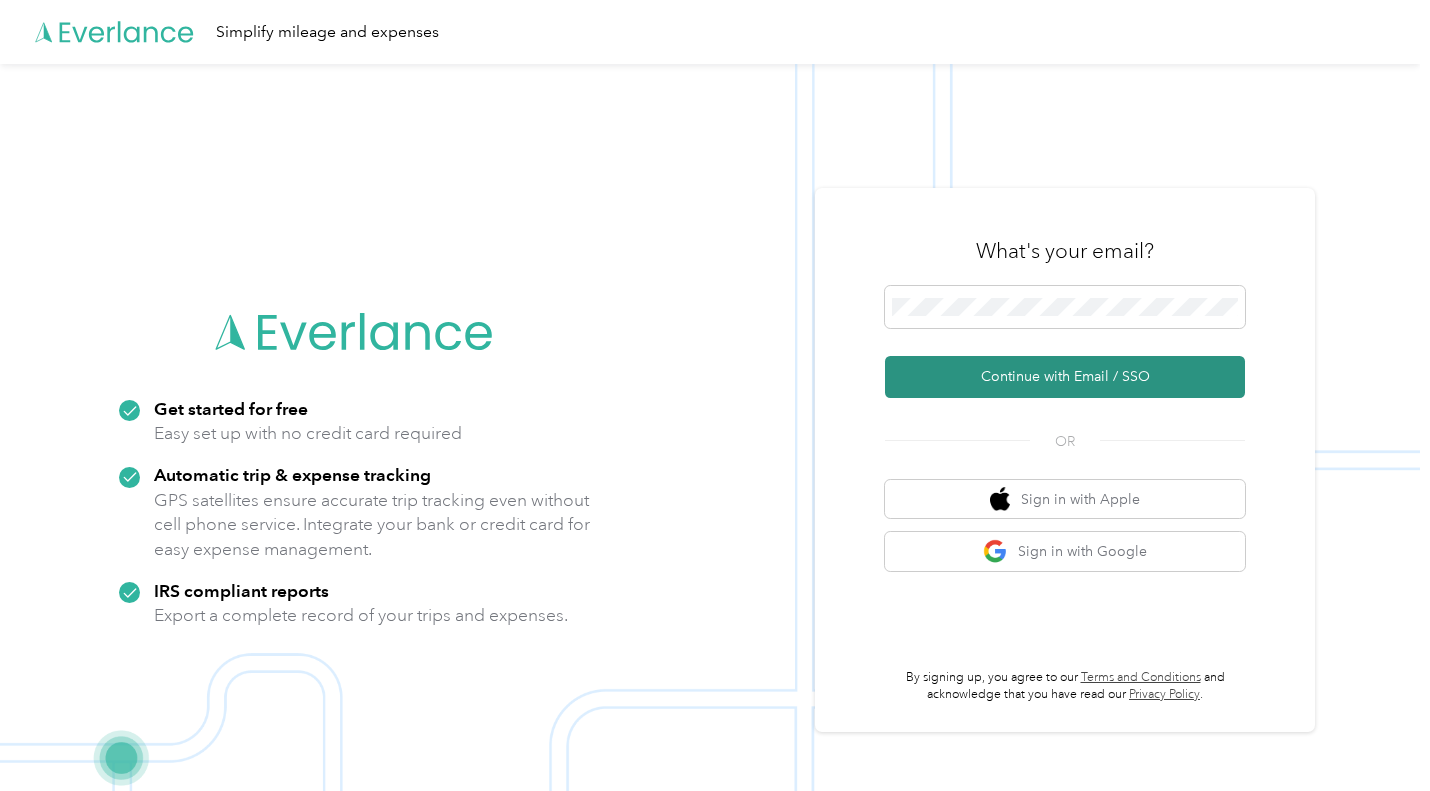 click on "Continue with Email / SSO" at bounding box center (1065, 377) 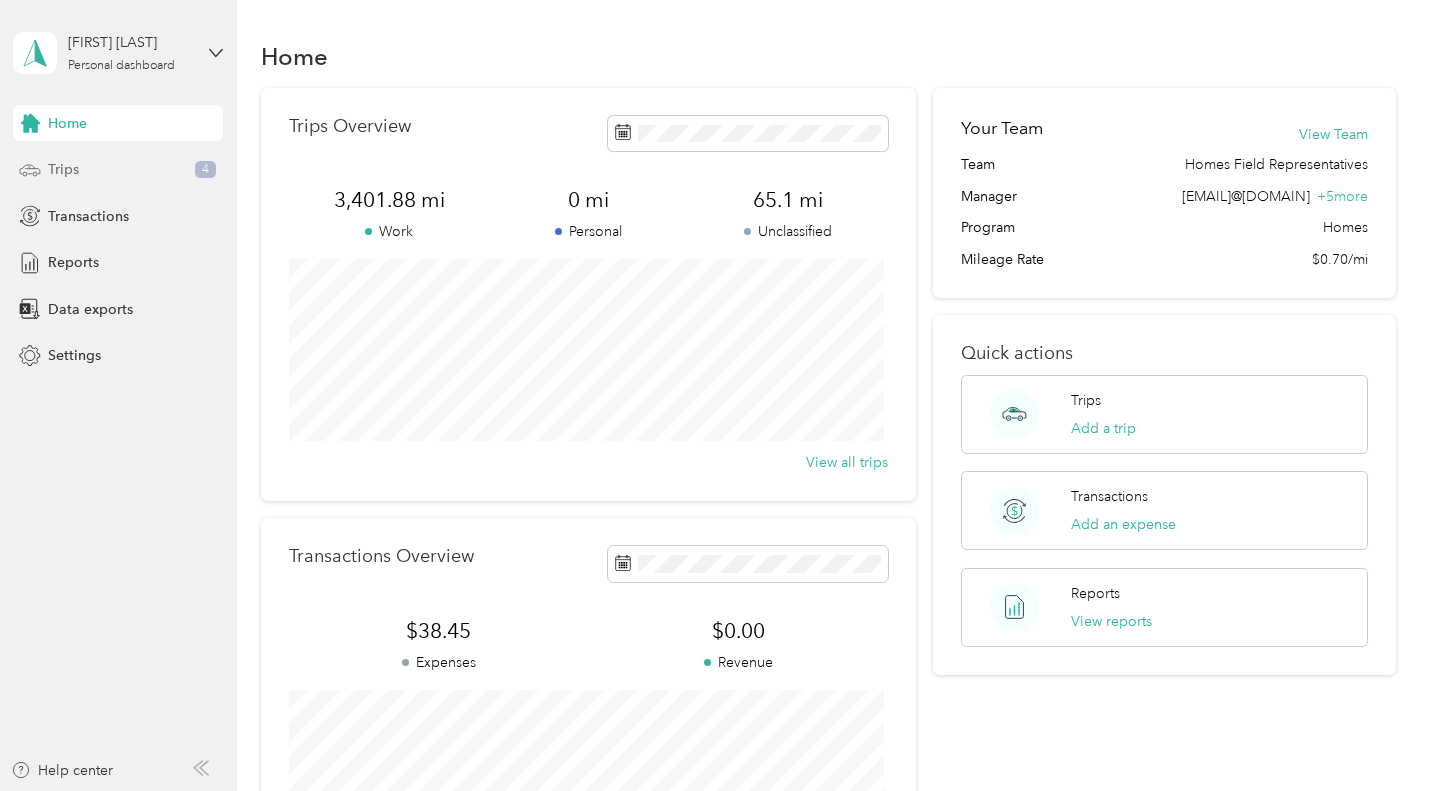 click on "Trips 4" at bounding box center (118, 170) 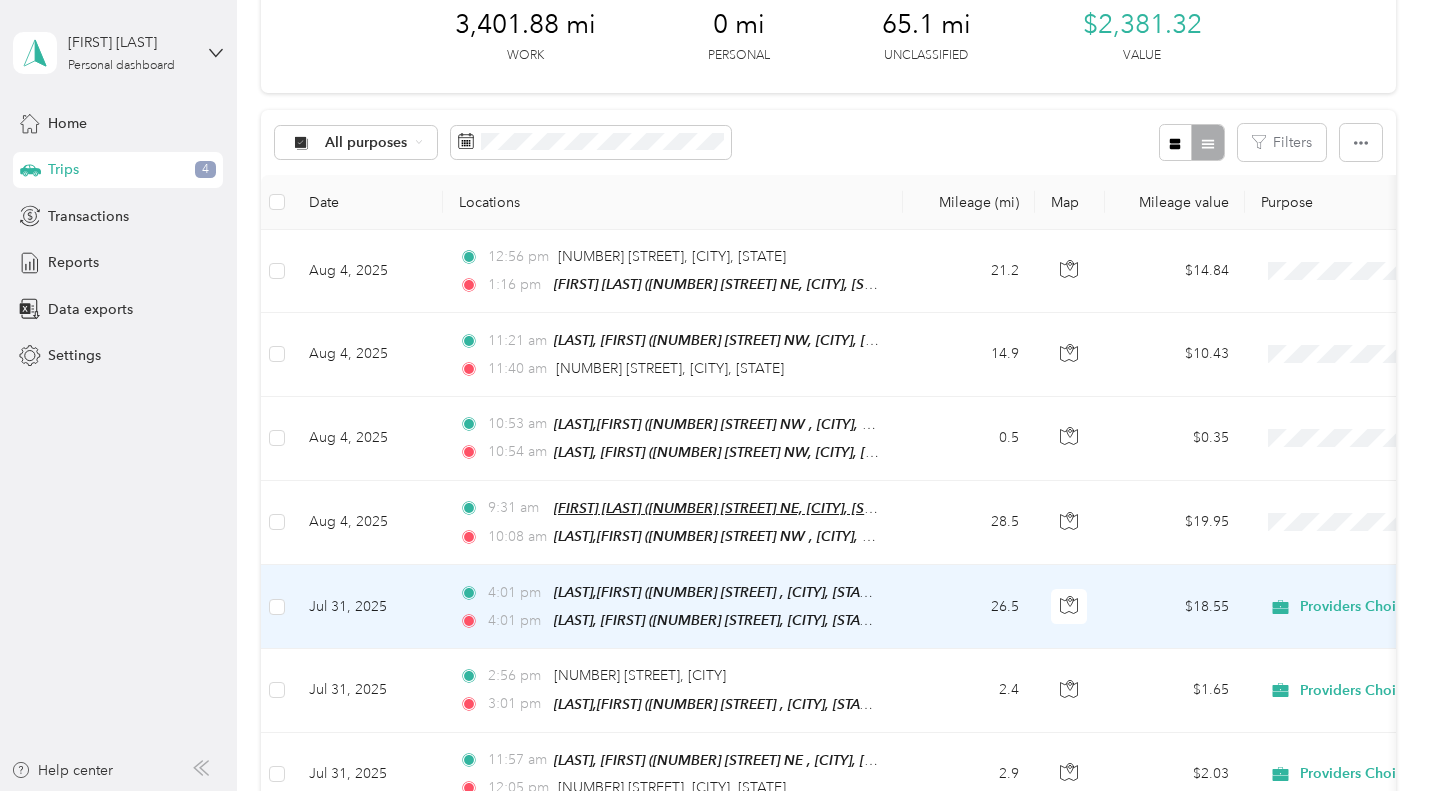 scroll, scrollTop: 200, scrollLeft: 0, axis: vertical 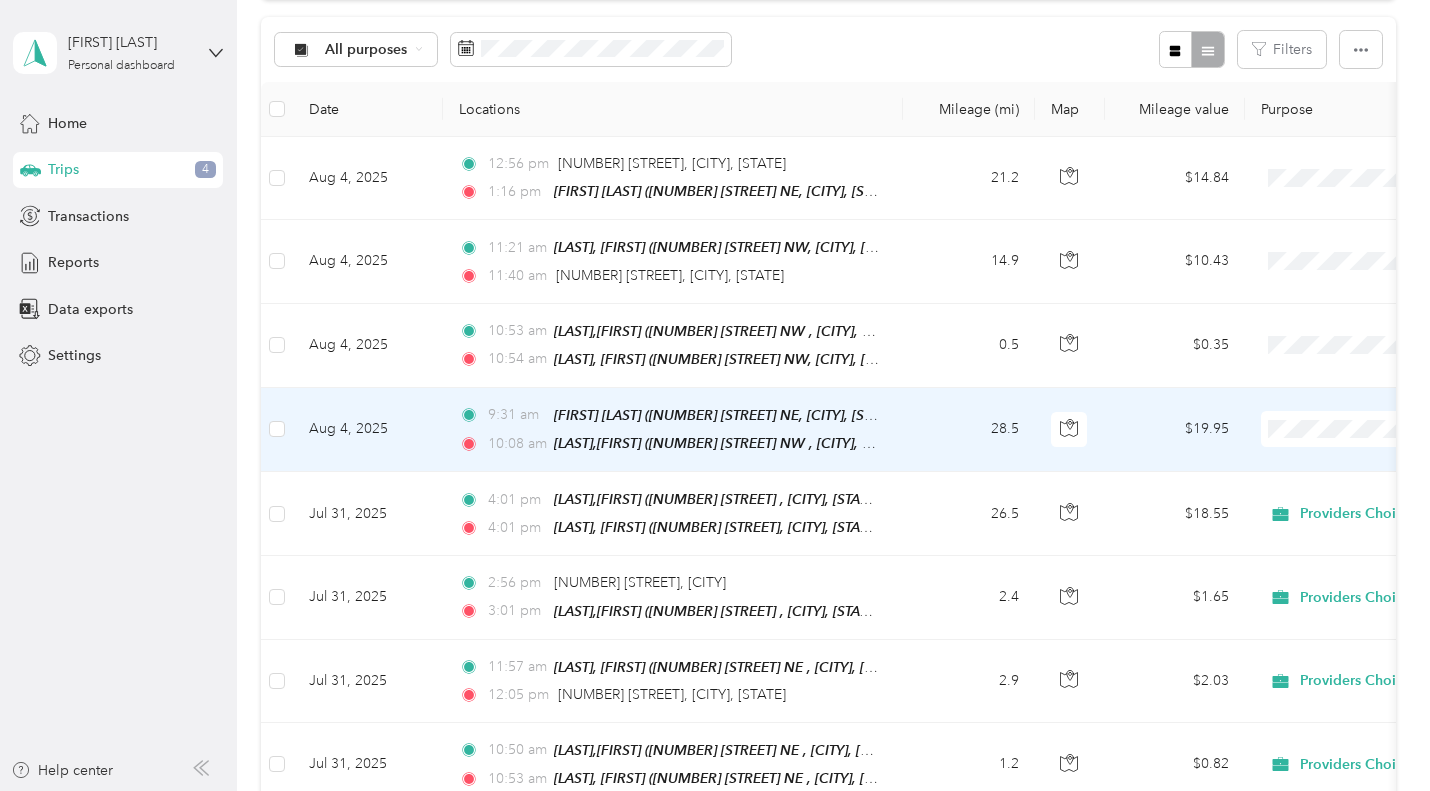click on "Providers Choice" at bounding box center [1324, 464] 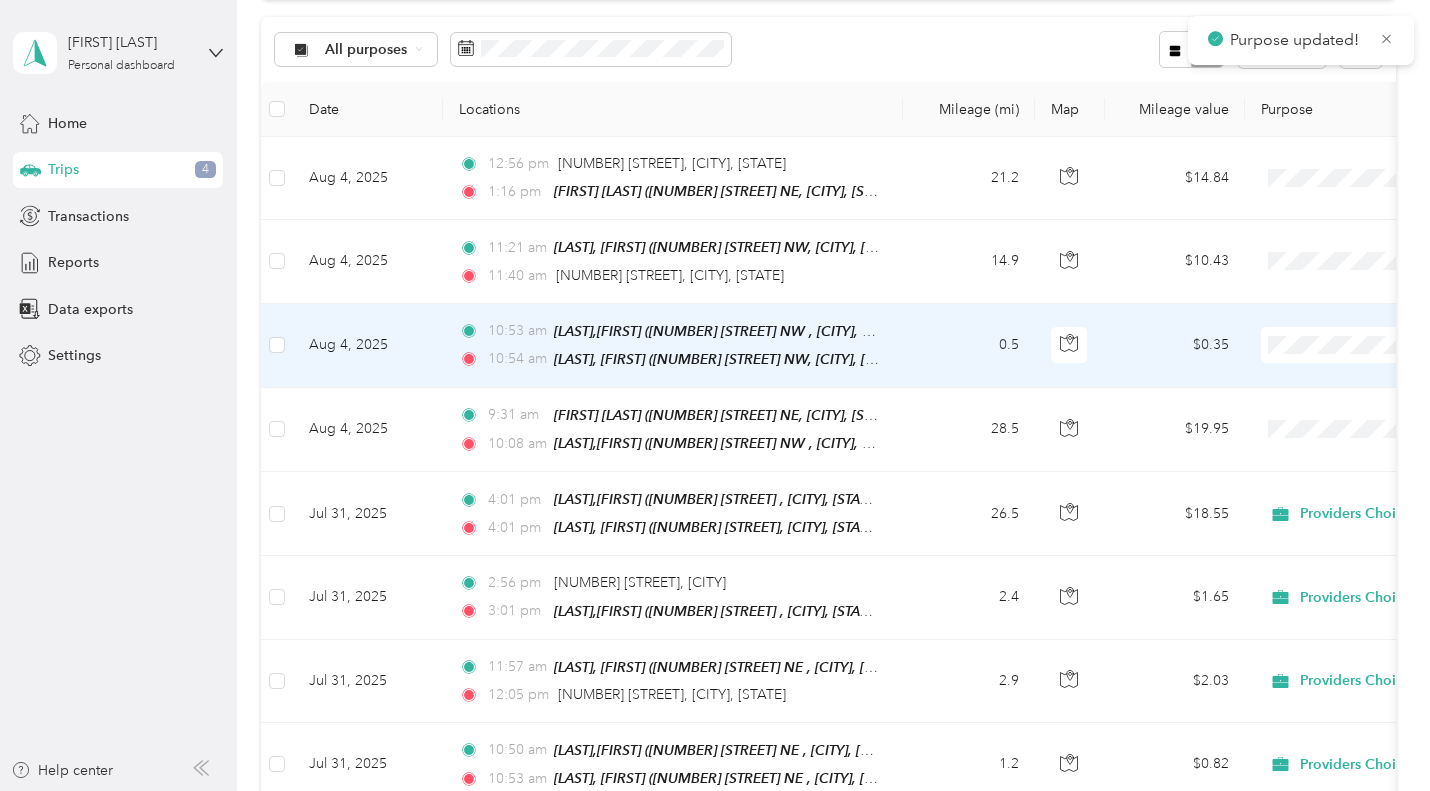 click at bounding box center [1385, 345] 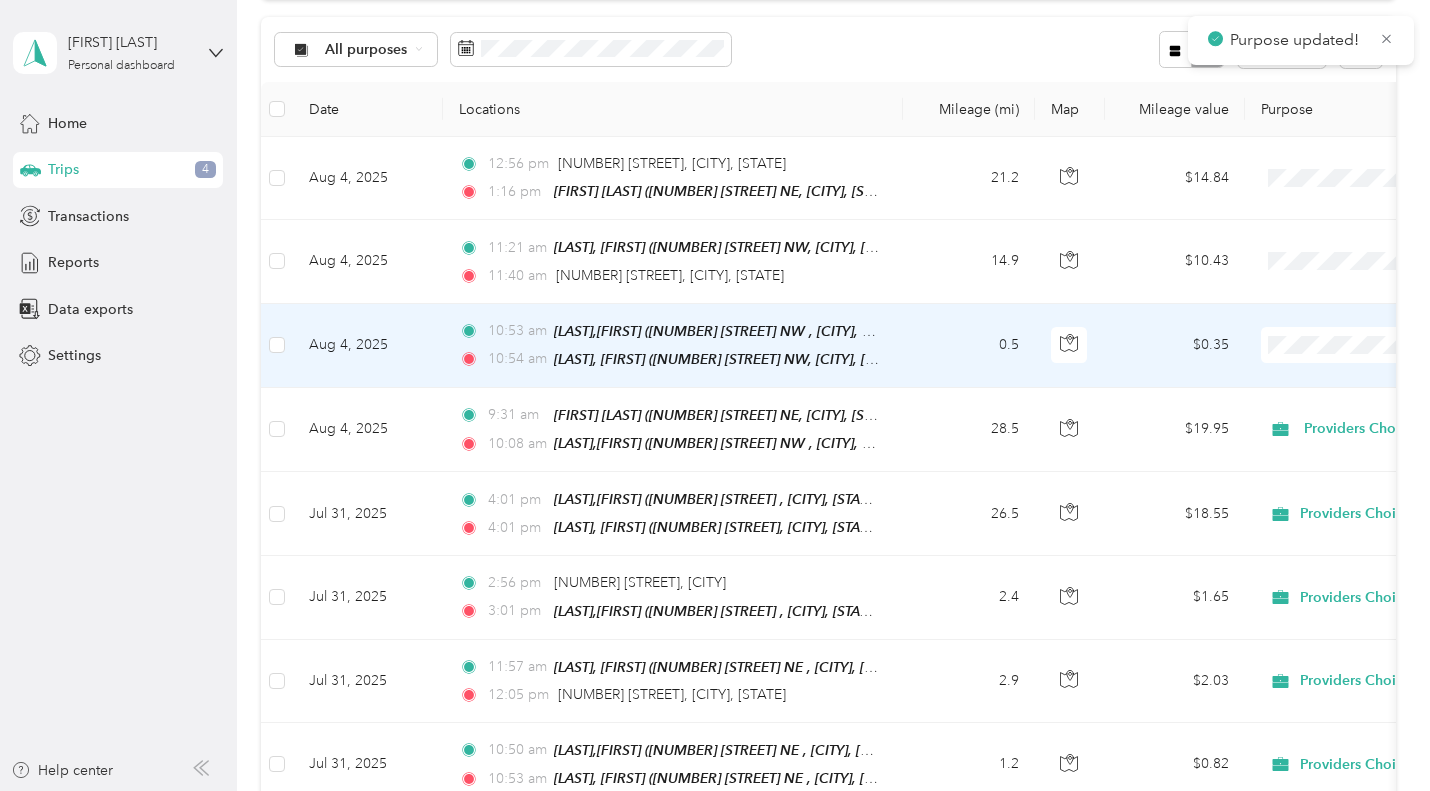click on "Providers Choice" at bounding box center [1324, 381] 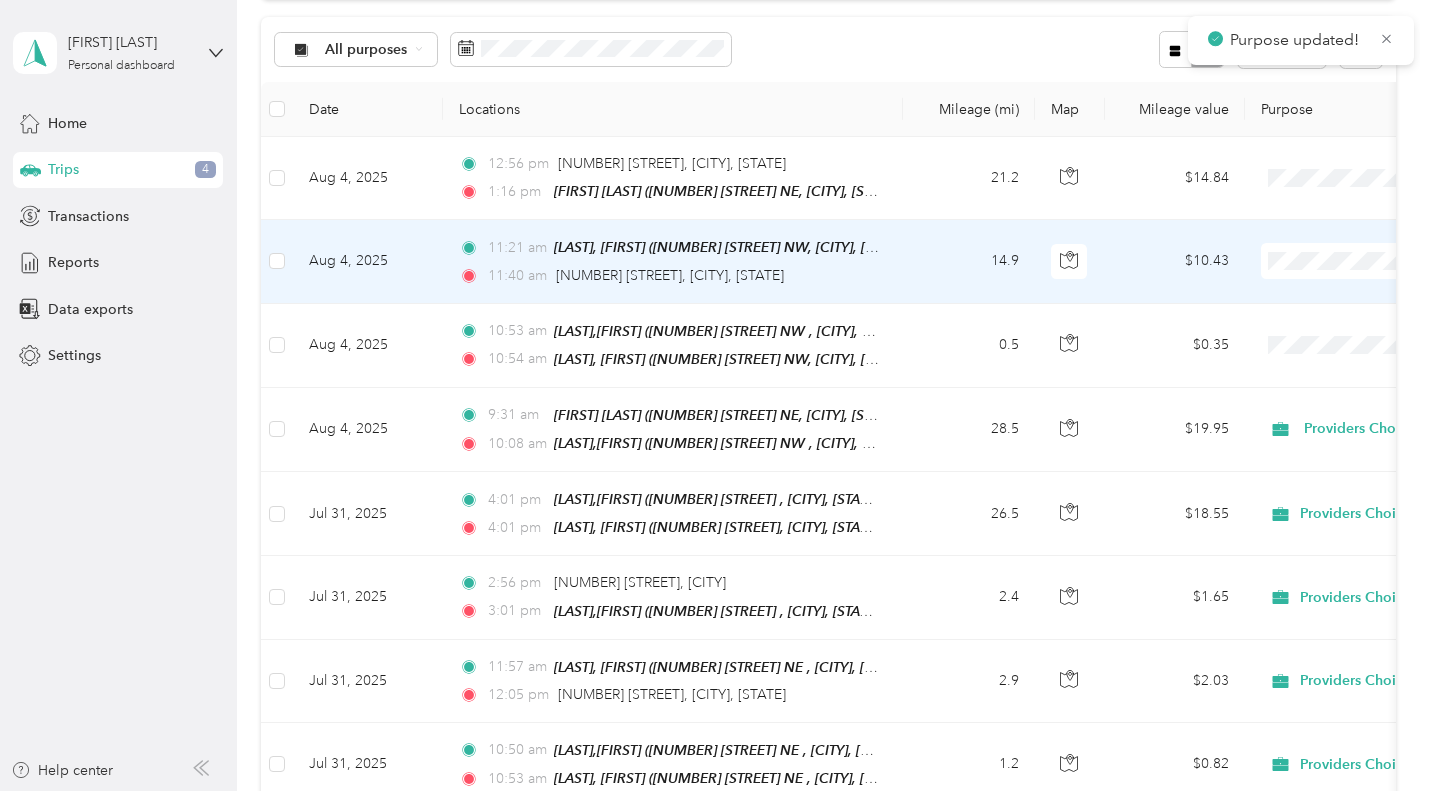 click on "14.9" at bounding box center (969, 261) 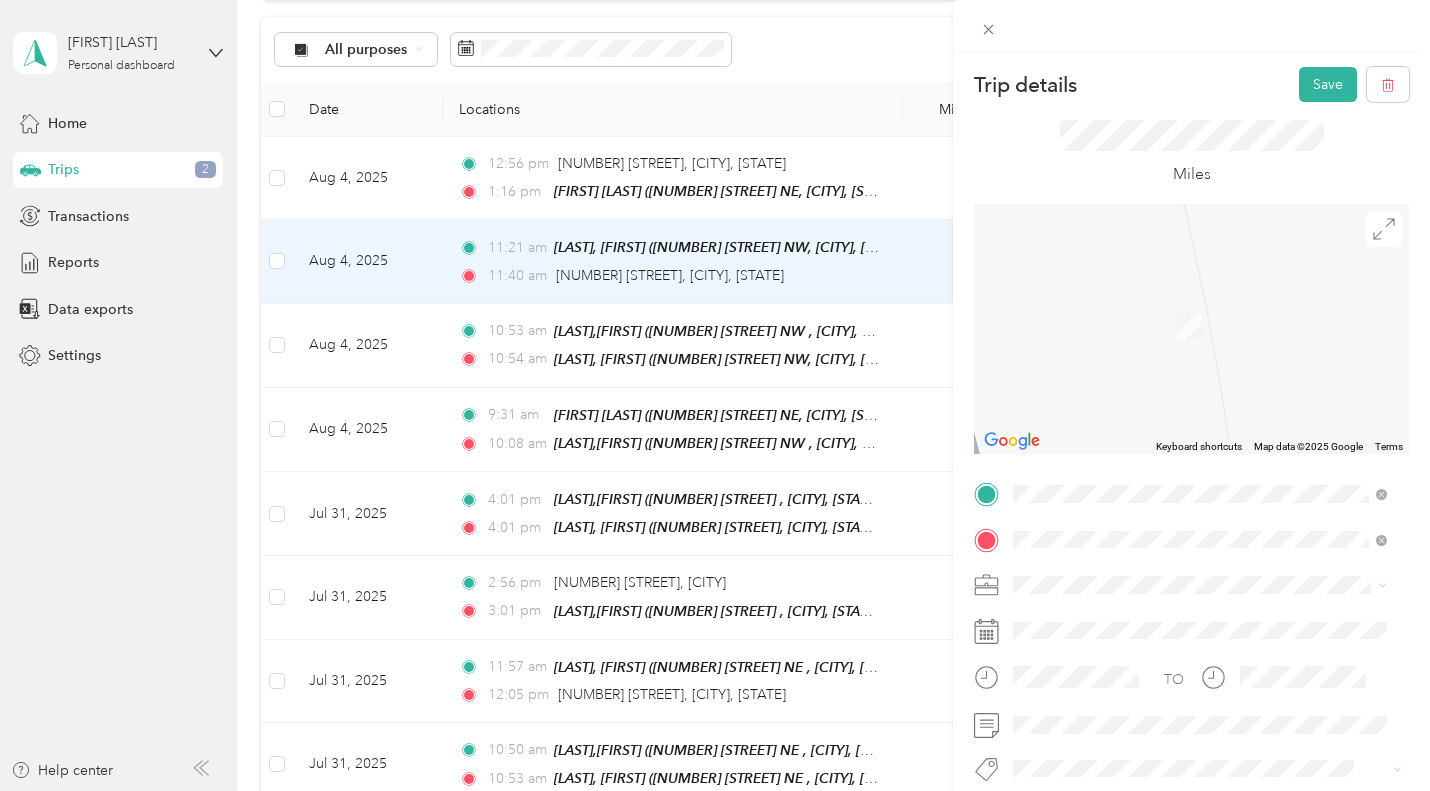 click on "[TEAM] [LAST], [FIRST] [NUMBER] [STREET] Northeast, [POSTAL_CODE], [CITY], [STATE], [COUNTRY]" at bounding box center (1215, 329) 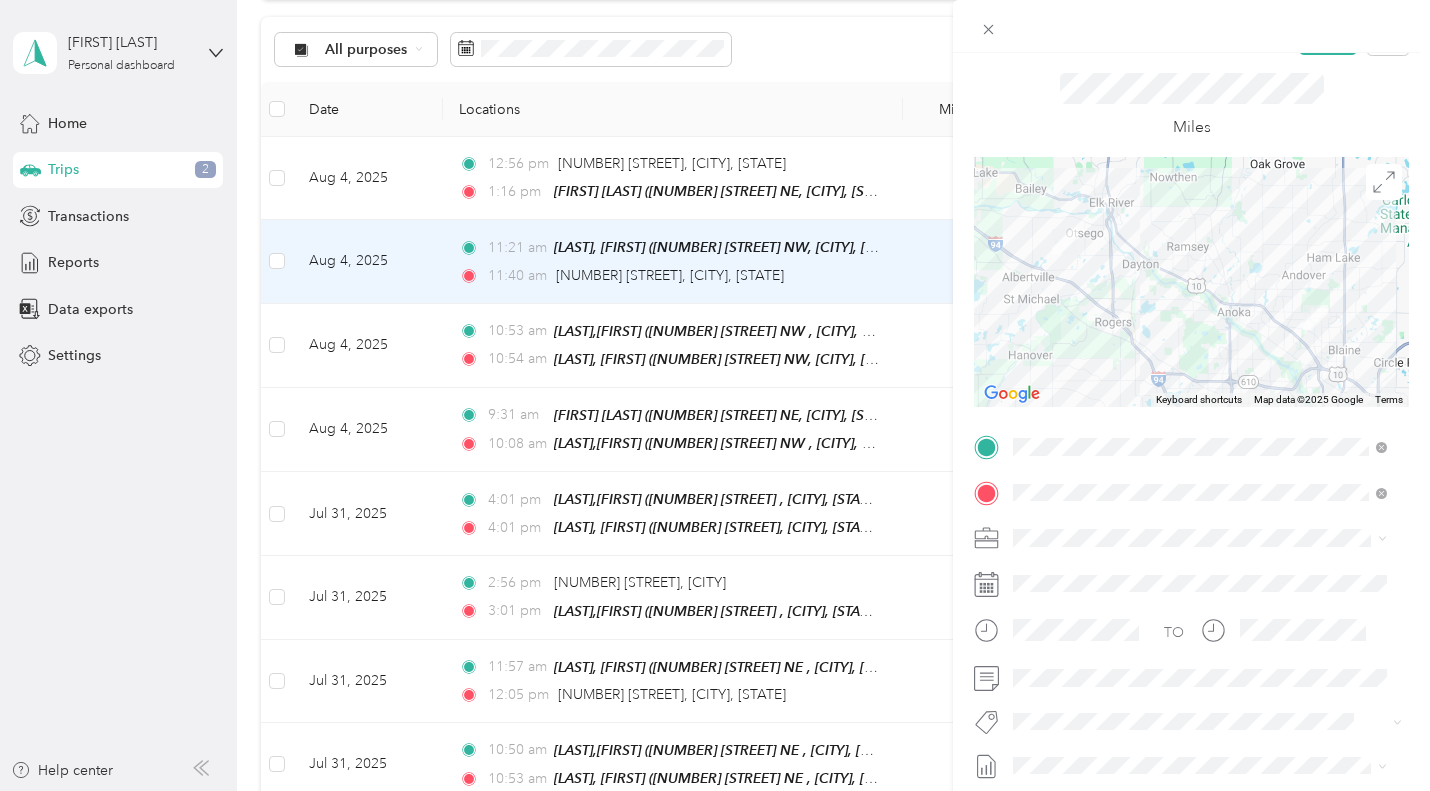 scroll, scrollTop: 0, scrollLeft: 0, axis: both 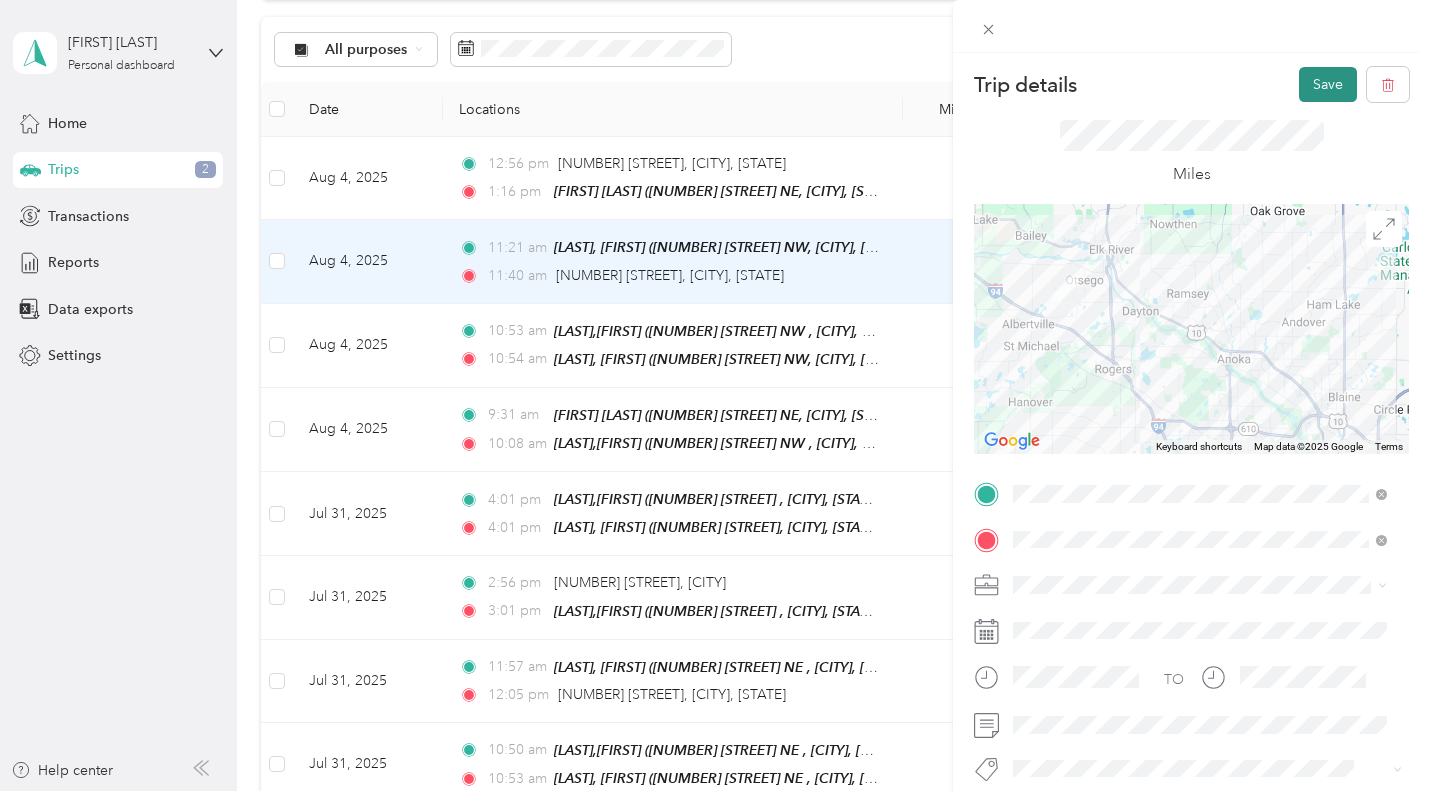 click on "Save" at bounding box center (1328, 84) 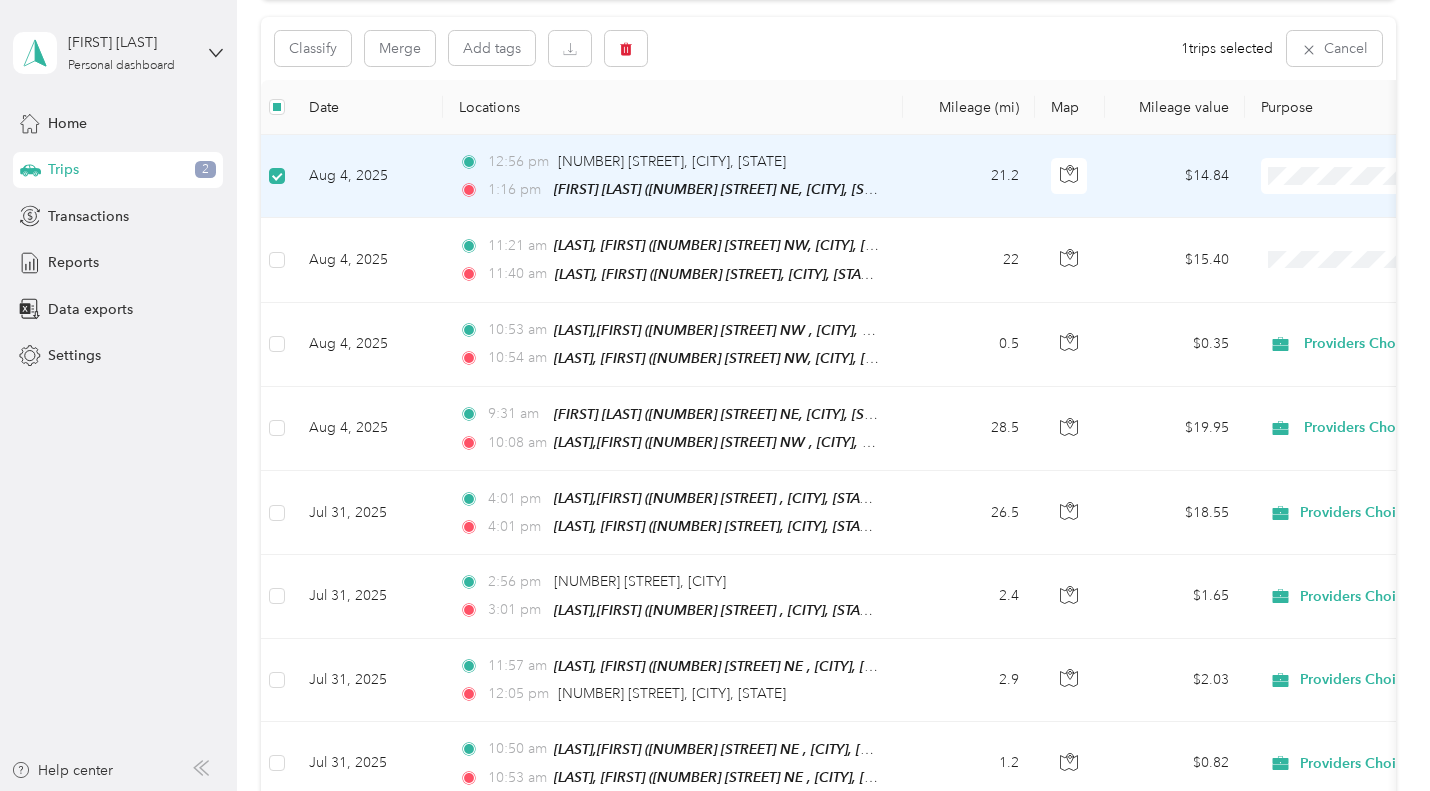 scroll, scrollTop: 198, scrollLeft: 0, axis: vertical 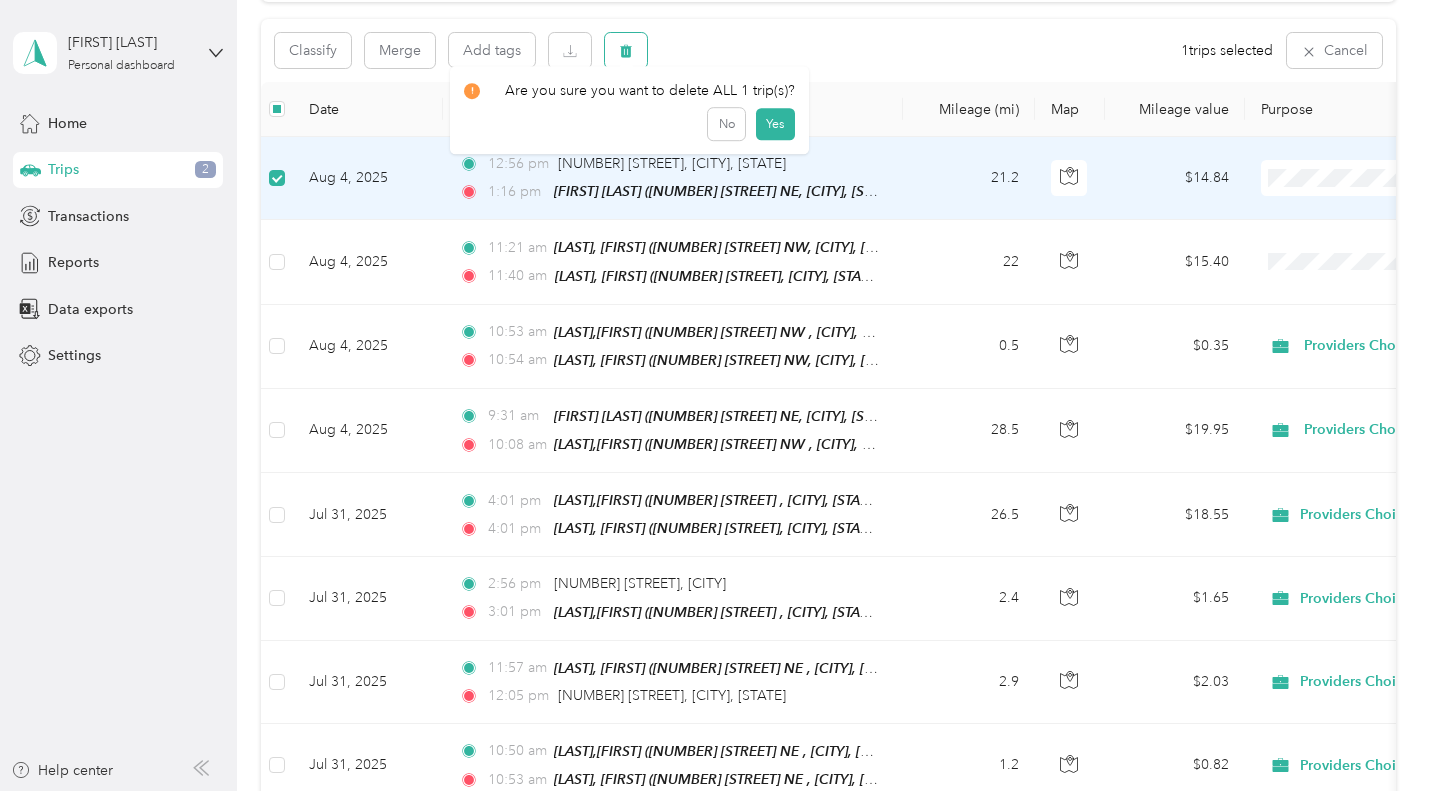 click at bounding box center [626, 50] 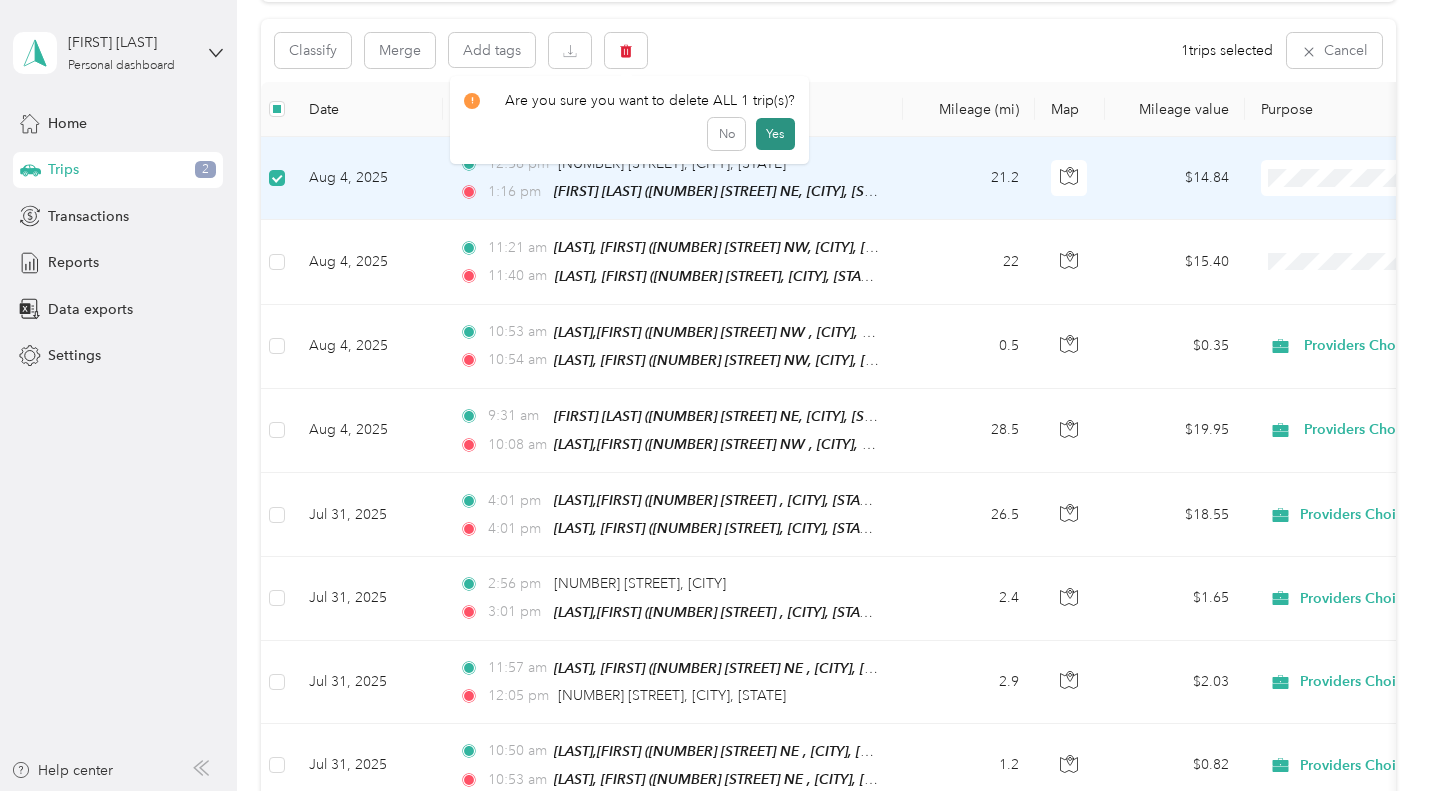 click on "Yes" at bounding box center [775, 134] 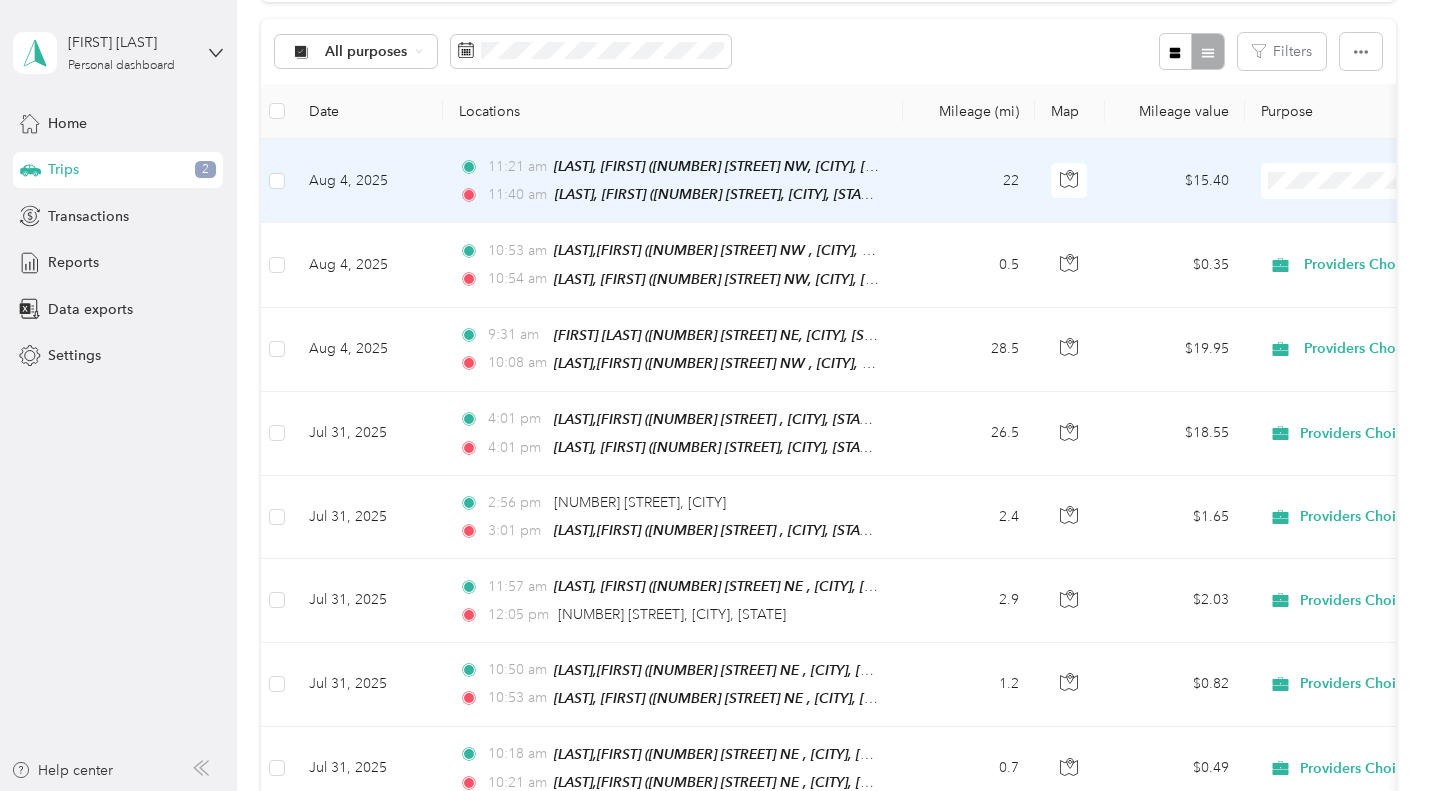 click at bounding box center [1385, 181] 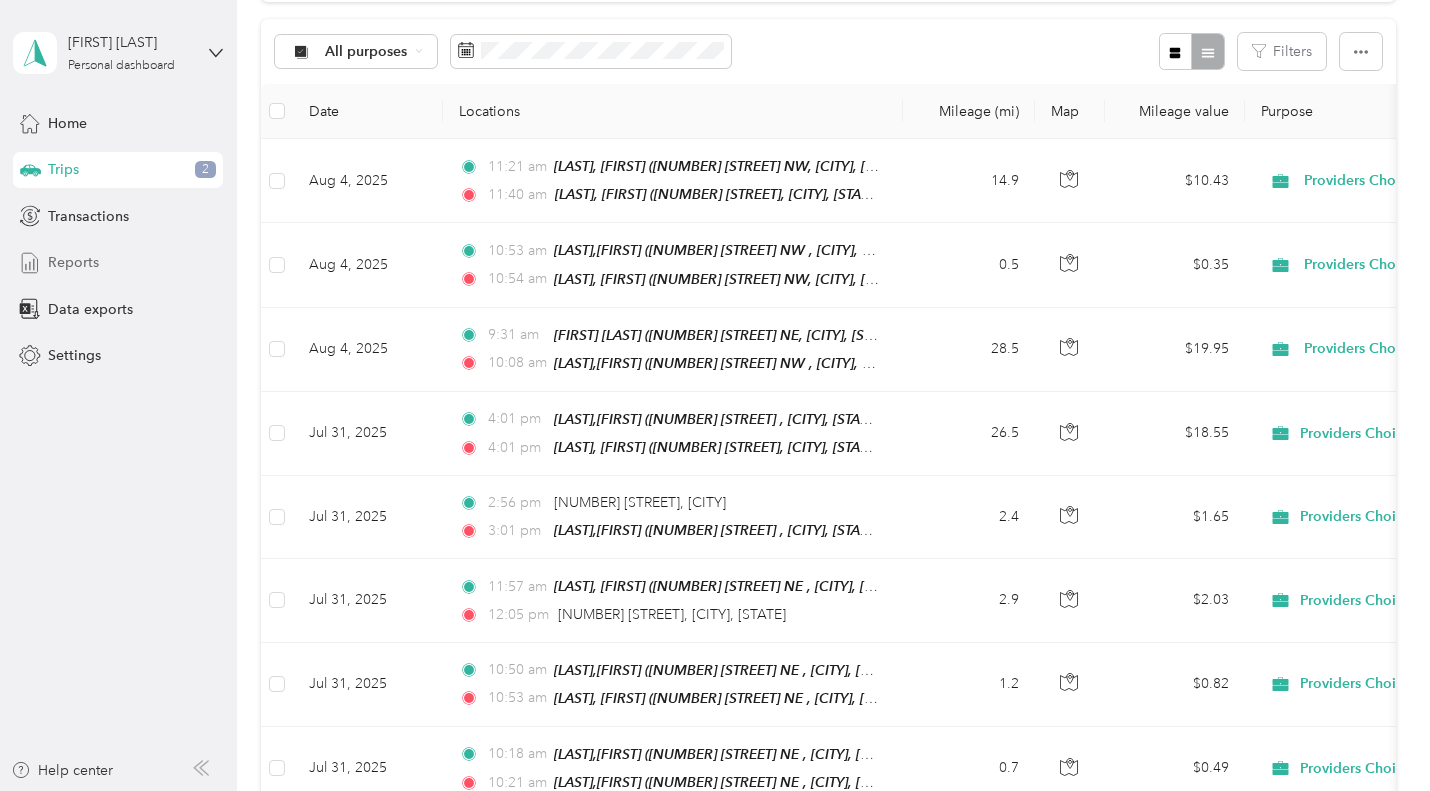click on "Reports" at bounding box center [73, 262] 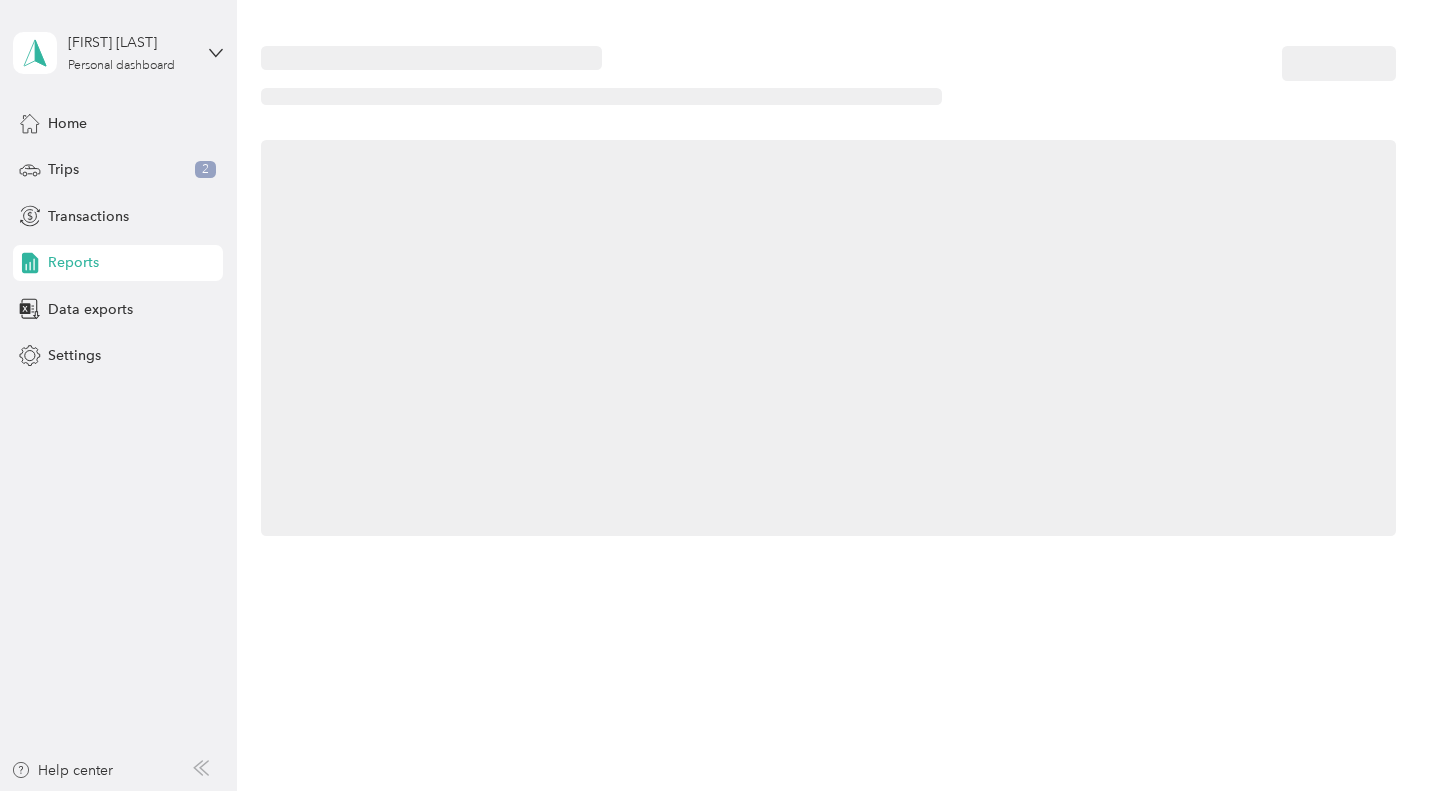 scroll, scrollTop: 0, scrollLeft: 0, axis: both 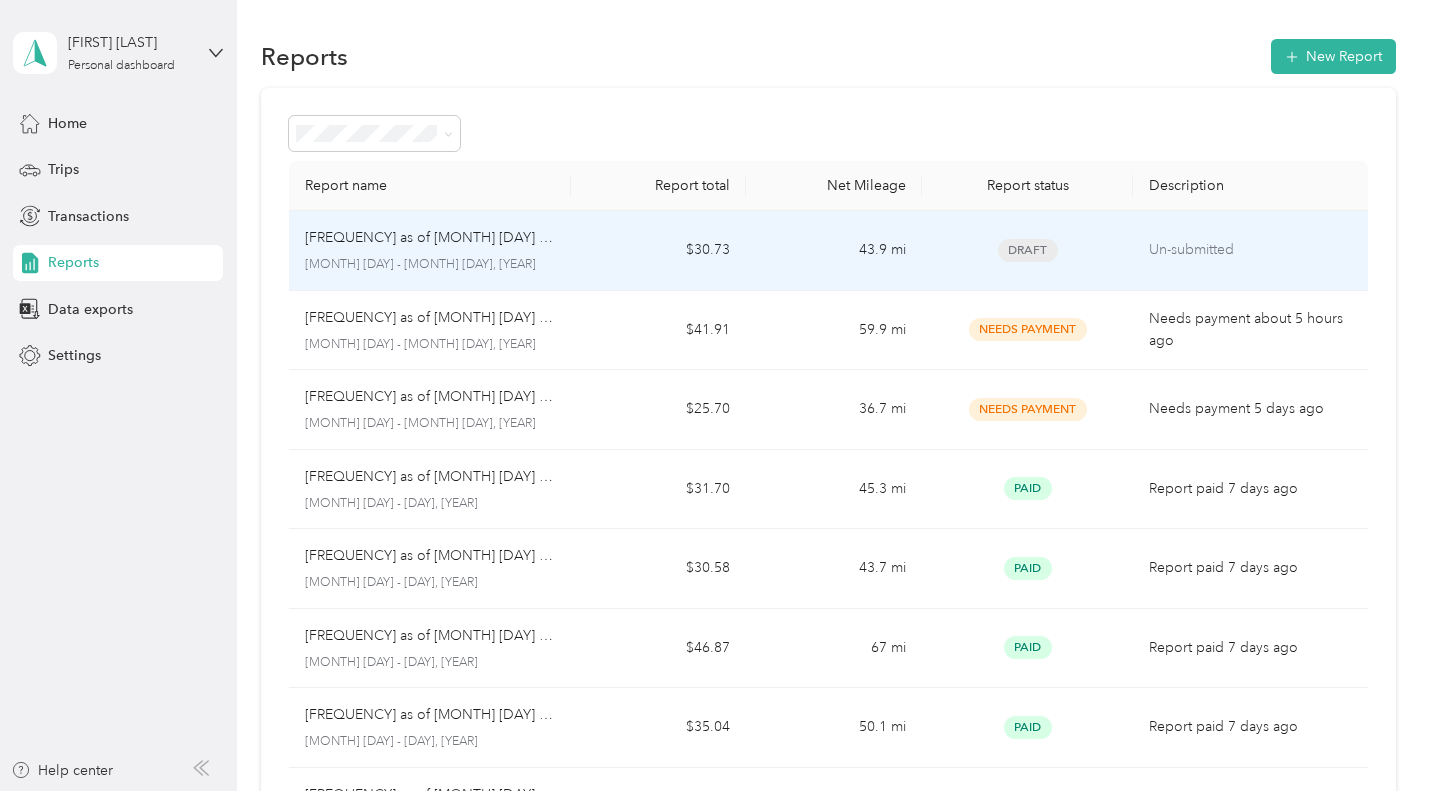click on "$30.73" at bounding box center (659, 251) 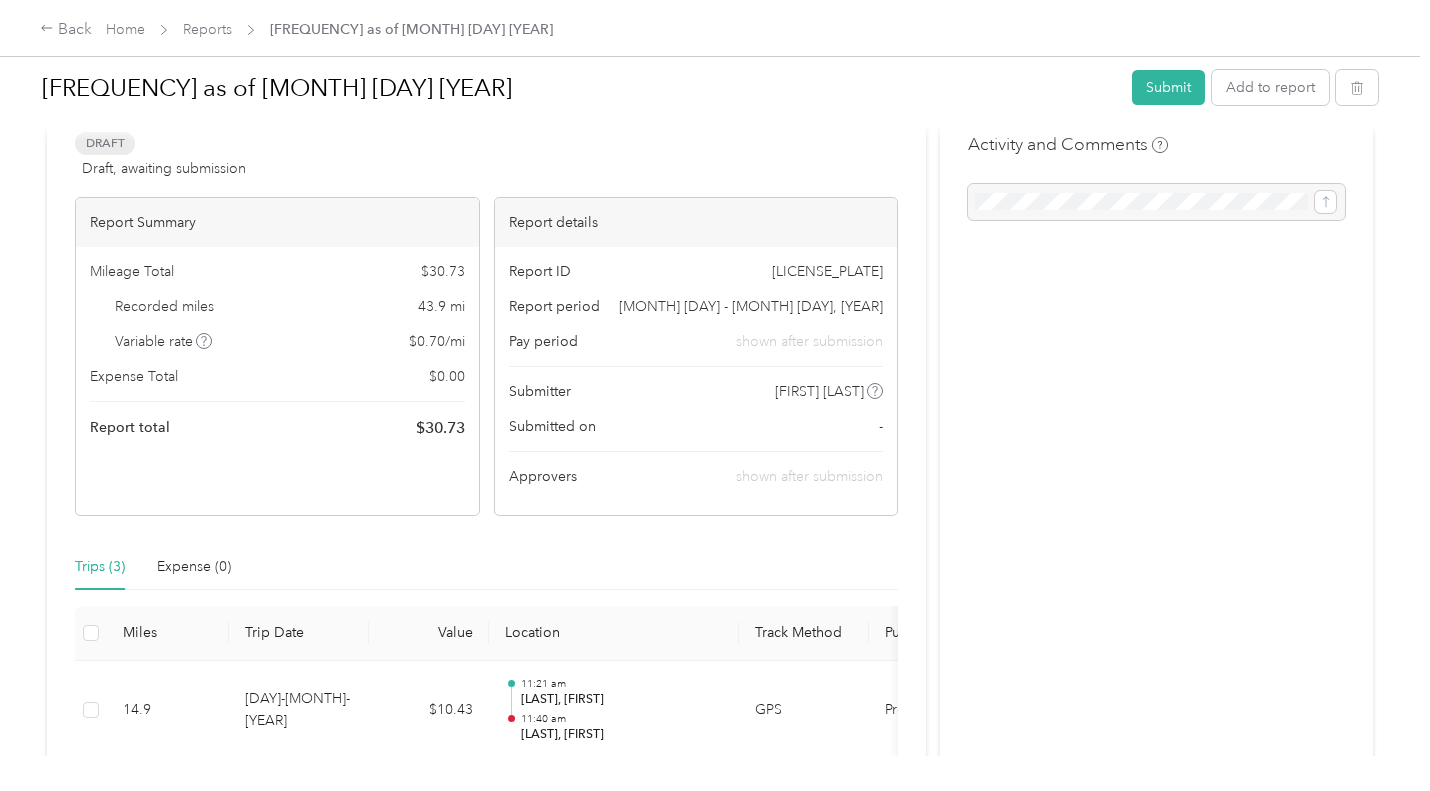 scroll, scrollTop: 0, scrollLeft: 0, axis: both 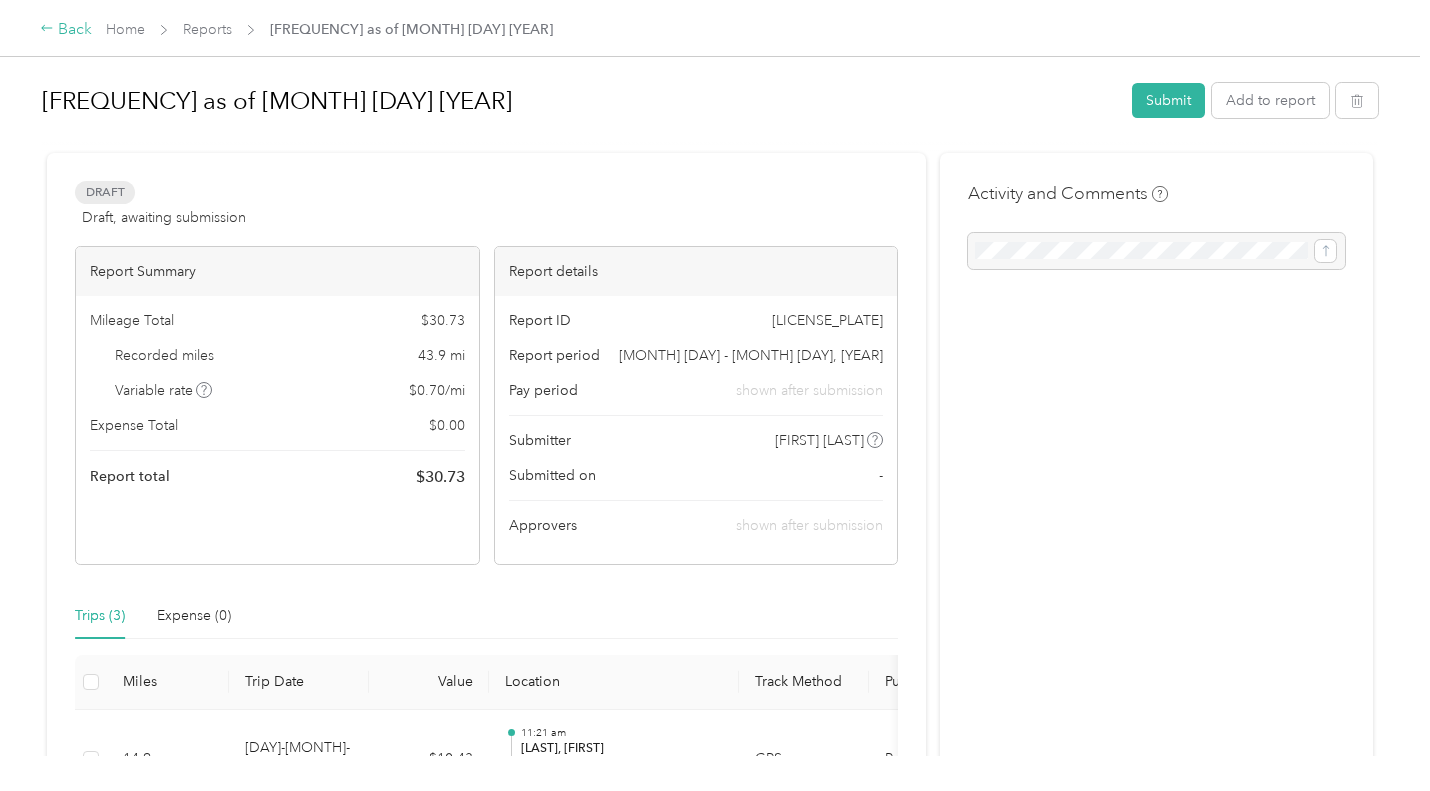 click on "Back" at bounding box center (66, 30) 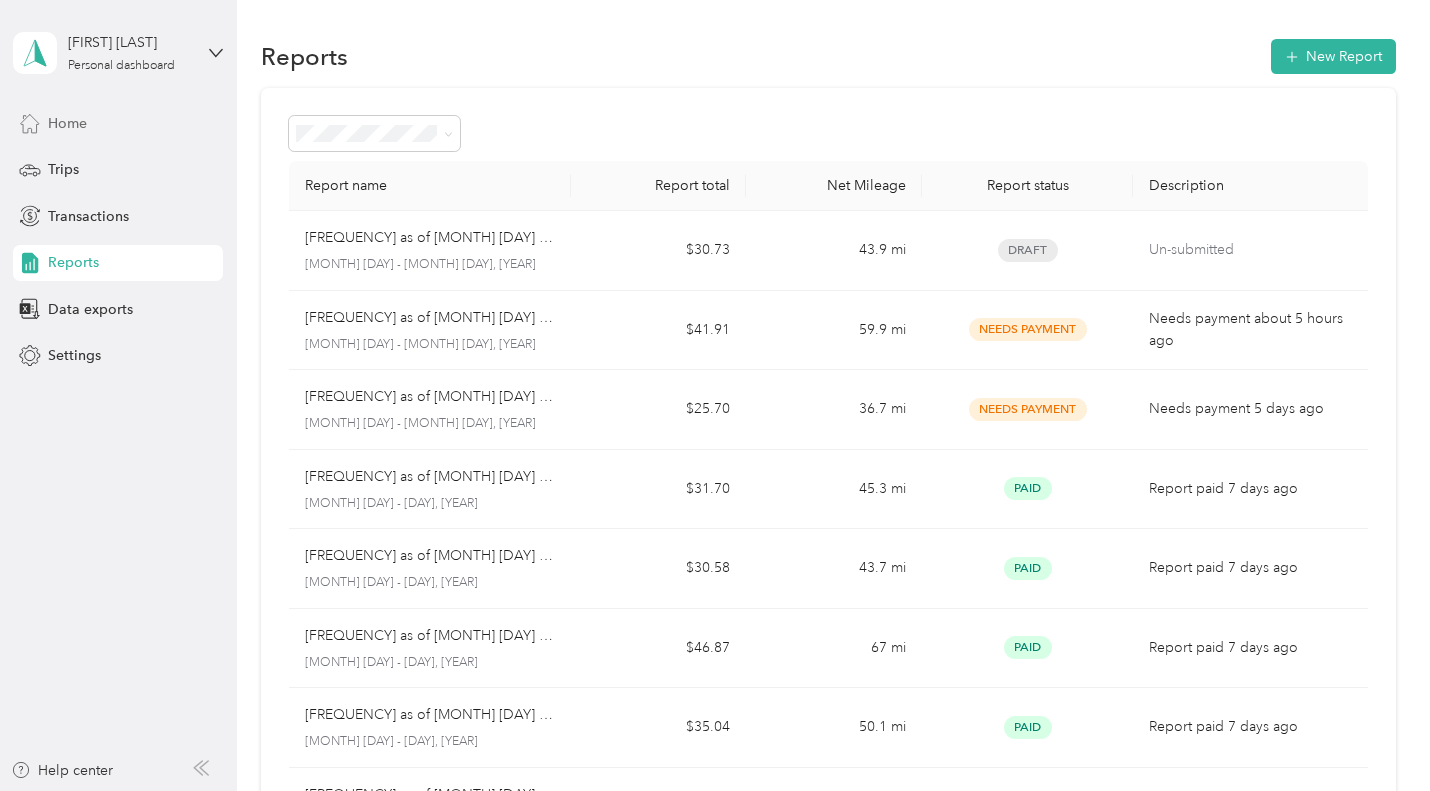 click on "Home" at bounding box center (67, 123) 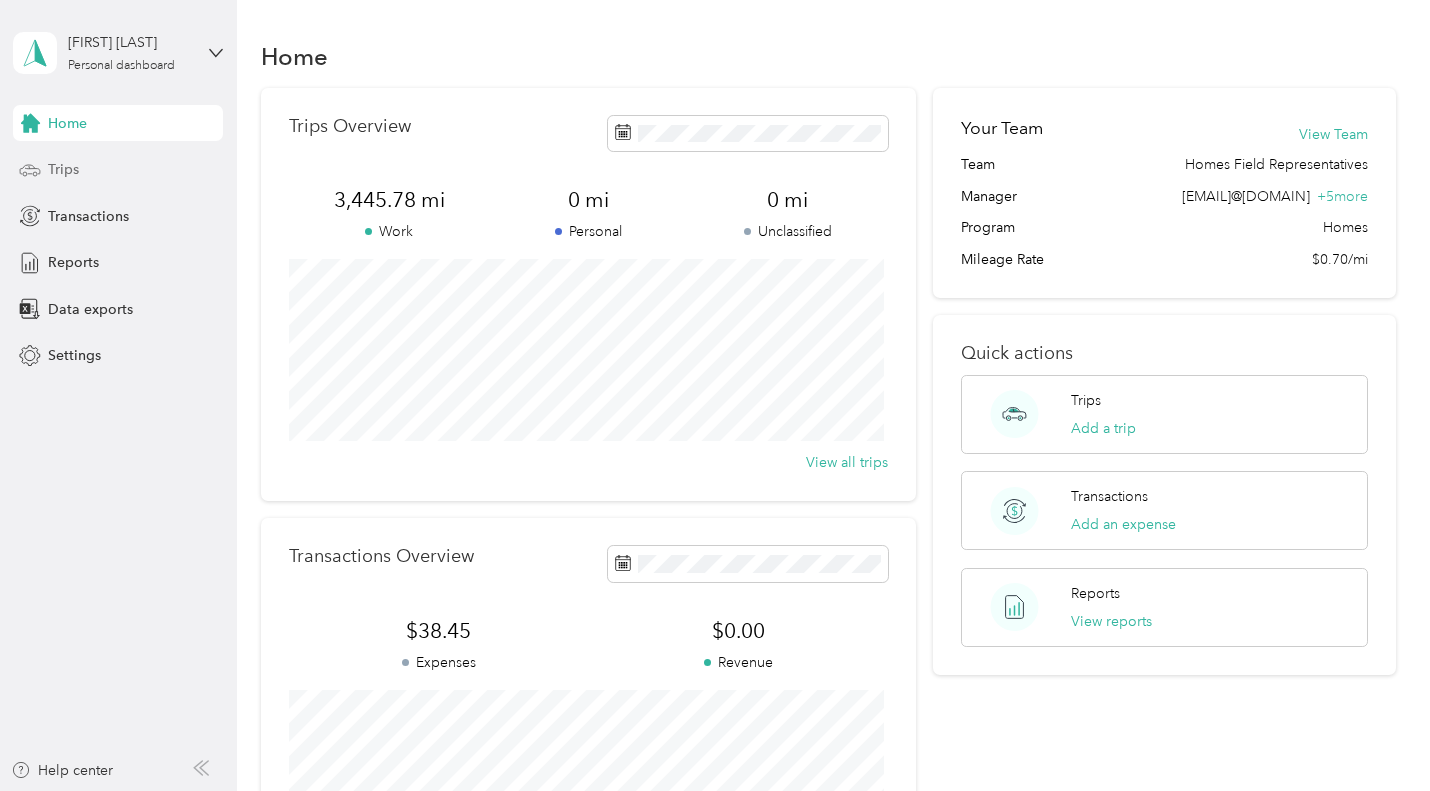 click on "Trips" at bounding box center [63, 169] 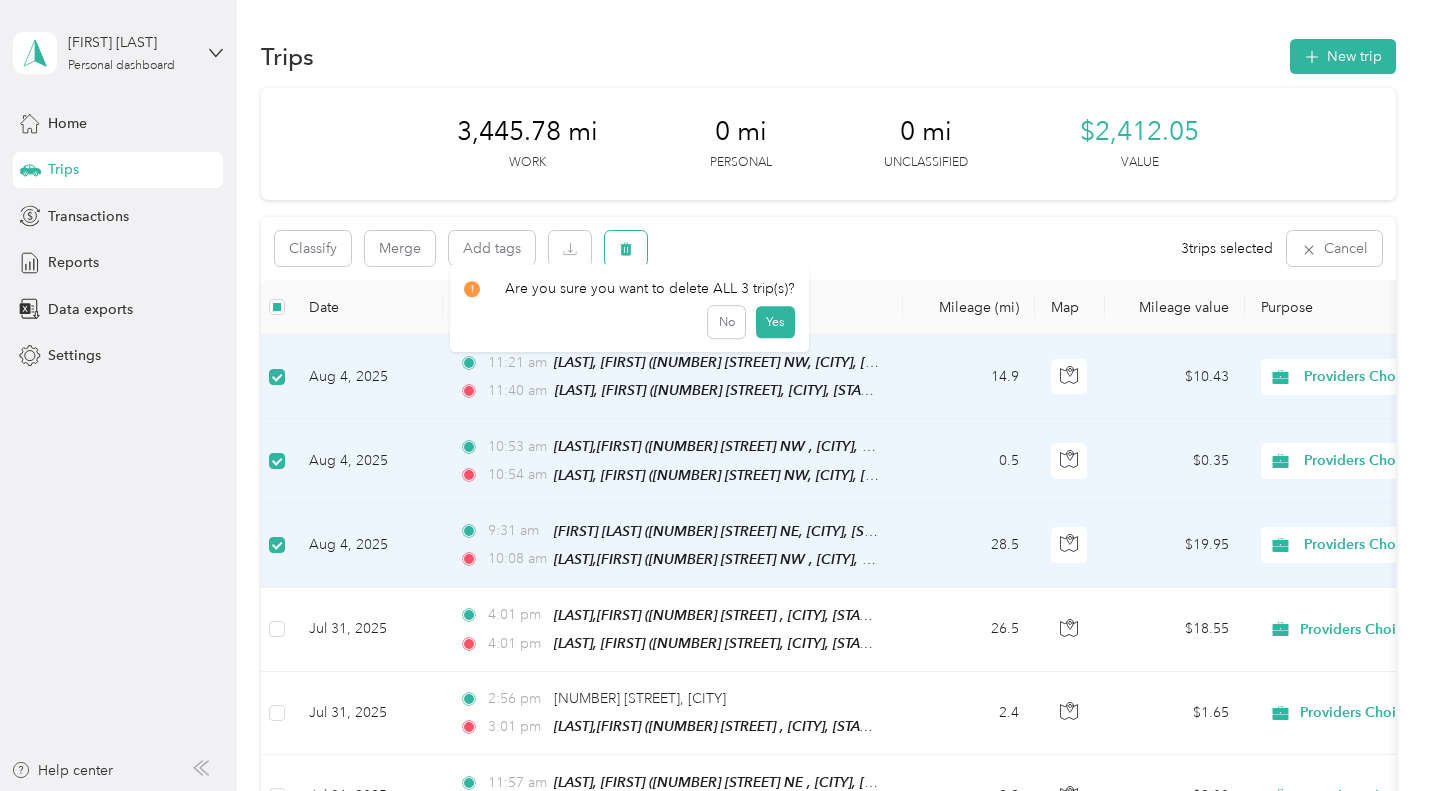 click at bounding box center [626, 248] 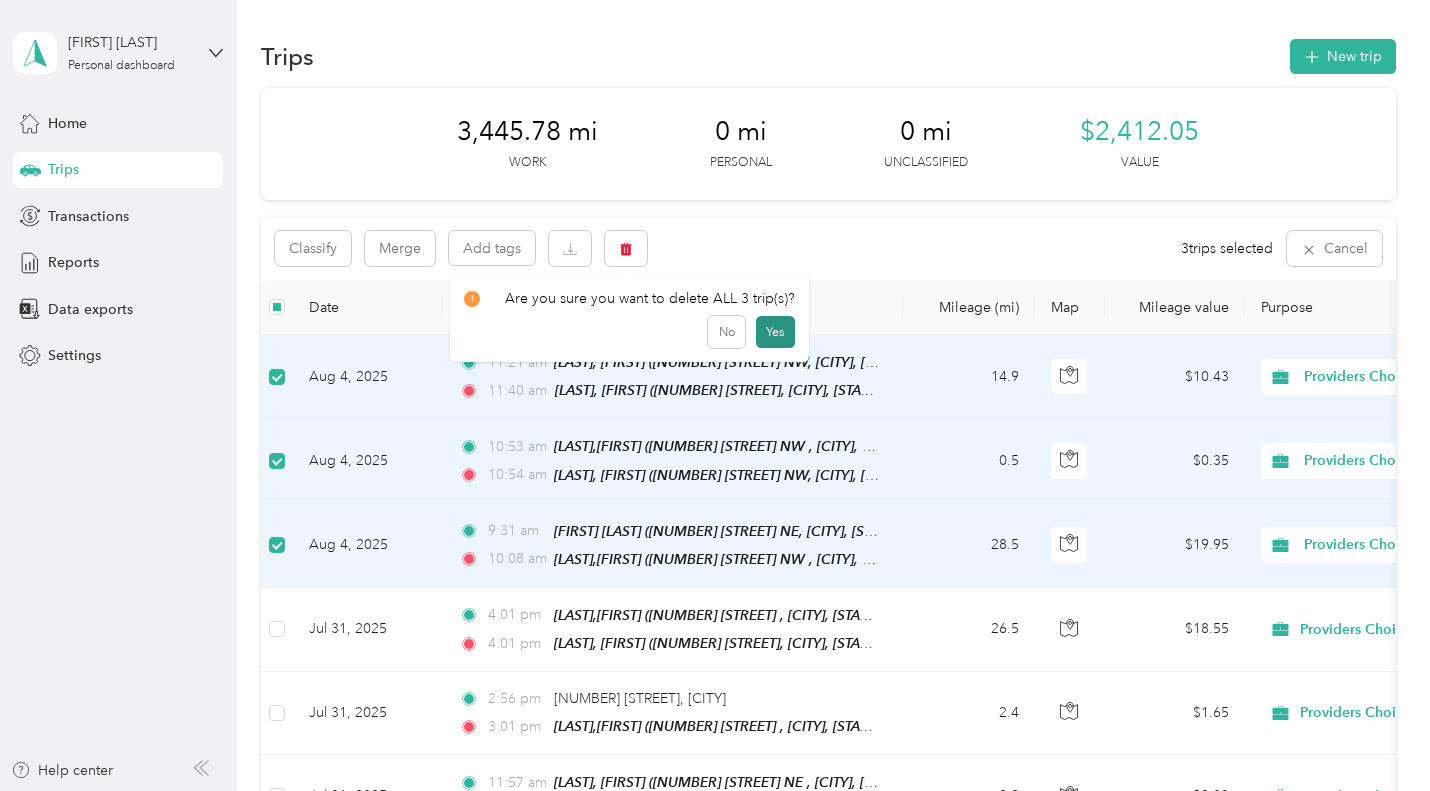 click on "Yes" at bounding box center (775, 332) 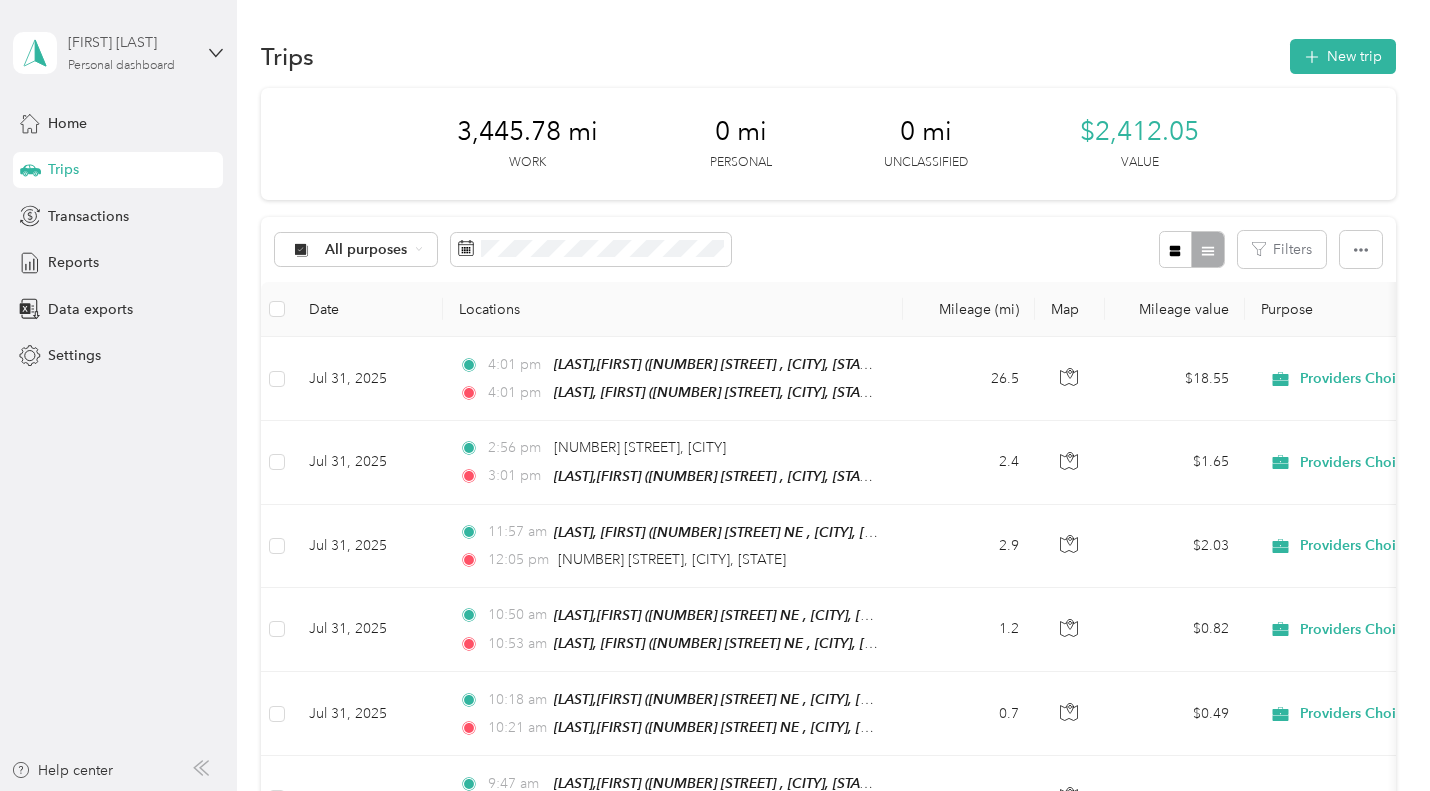 click on "Personal dashboard" at bounding box center [121, 66] 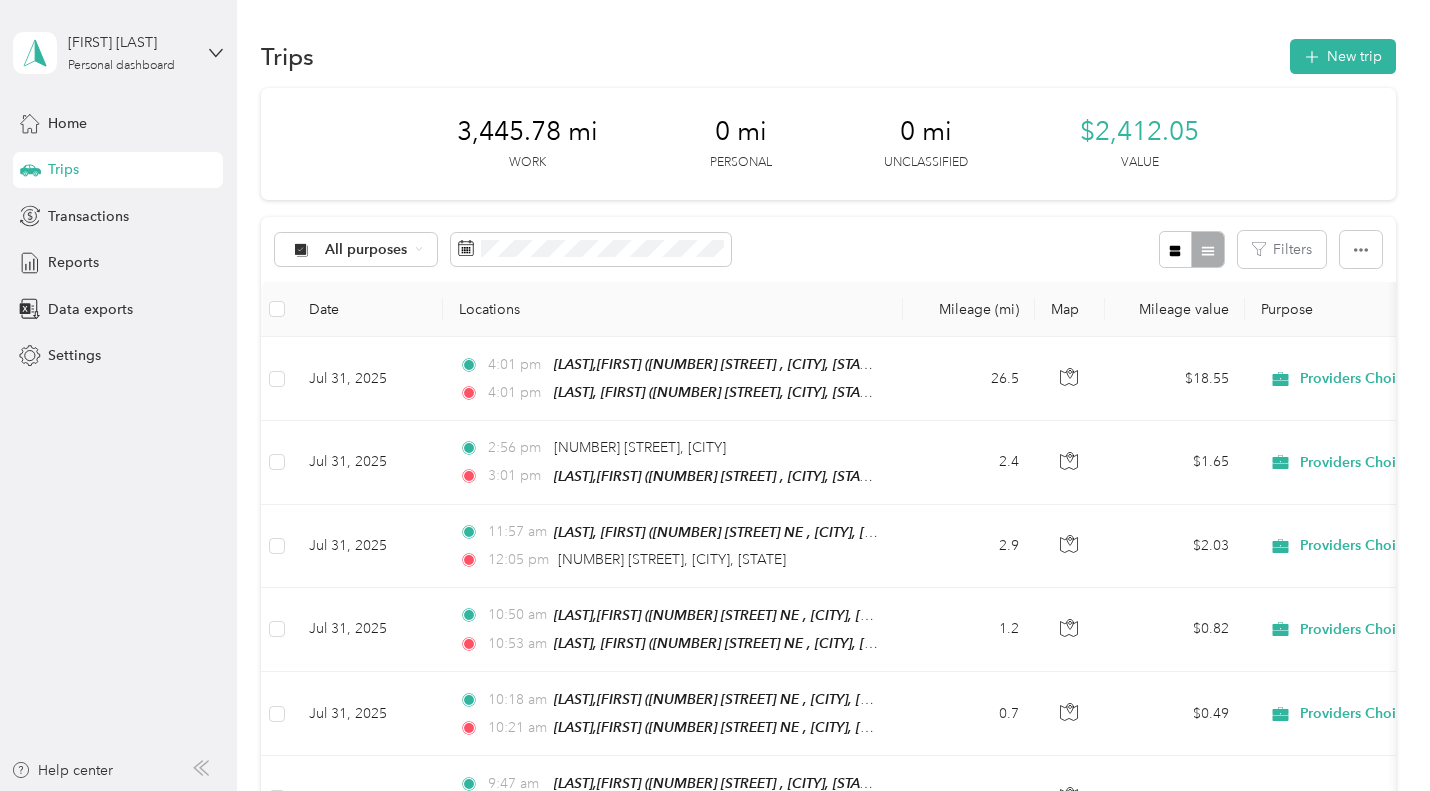 click on "Log out" at bounding box center [169, 164] 